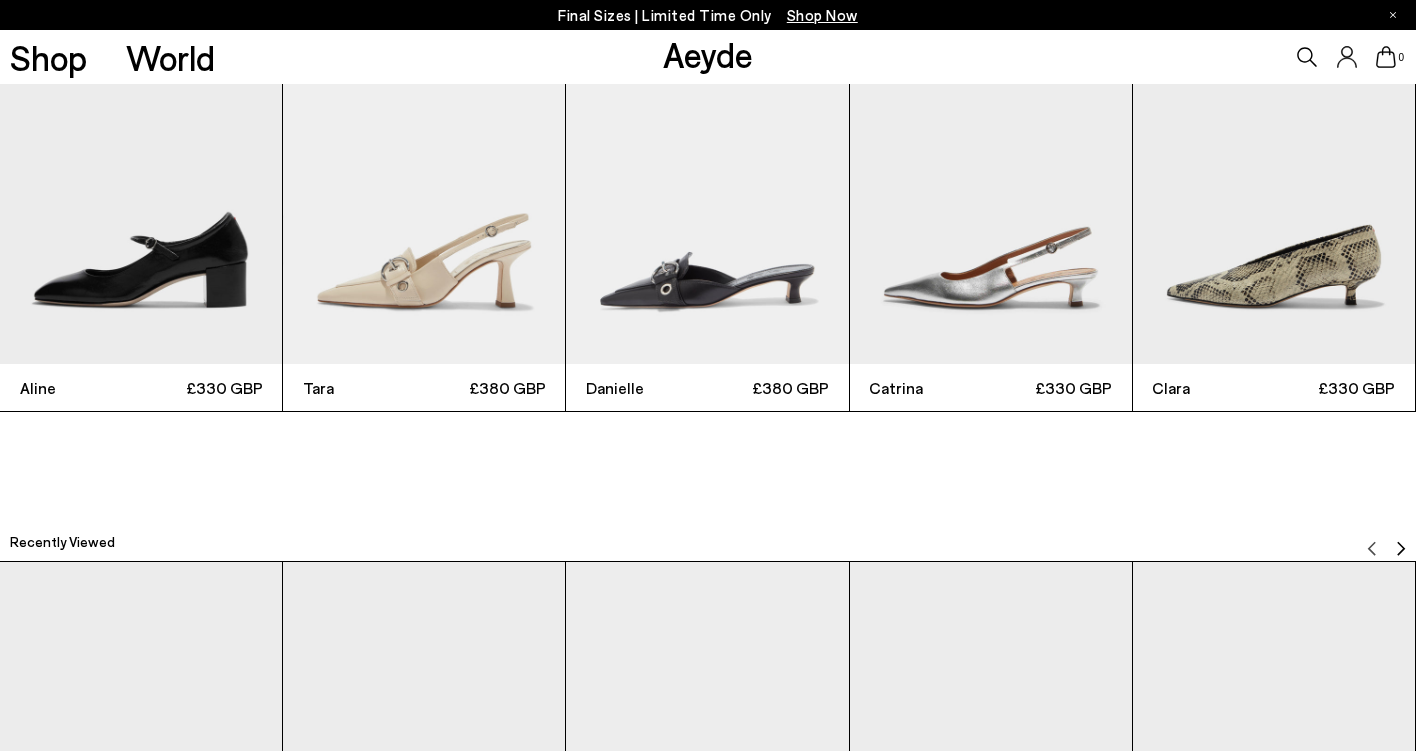 scroll, scrollTop: 4188, scrollLeft: 0, axis: vertical 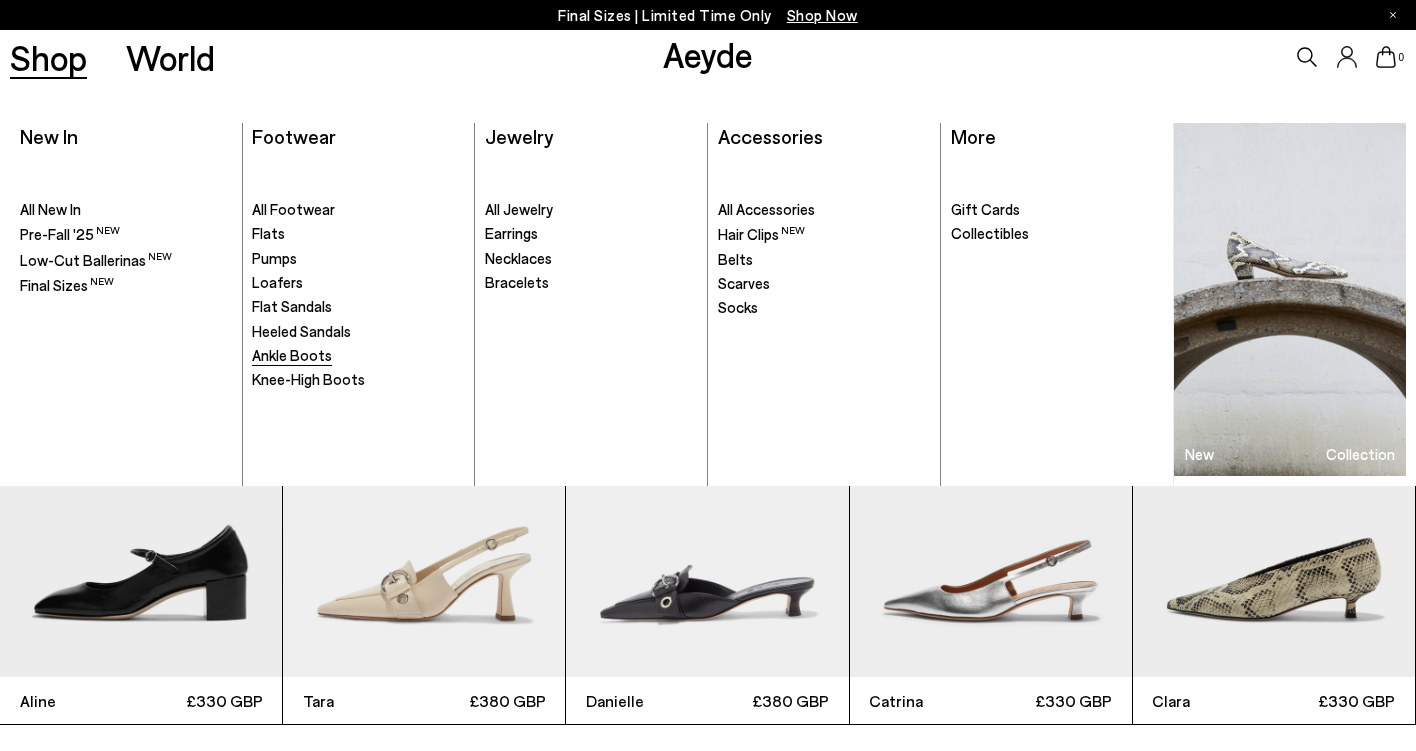 click on "Ankle Boots" at bounding box center (292, 355) 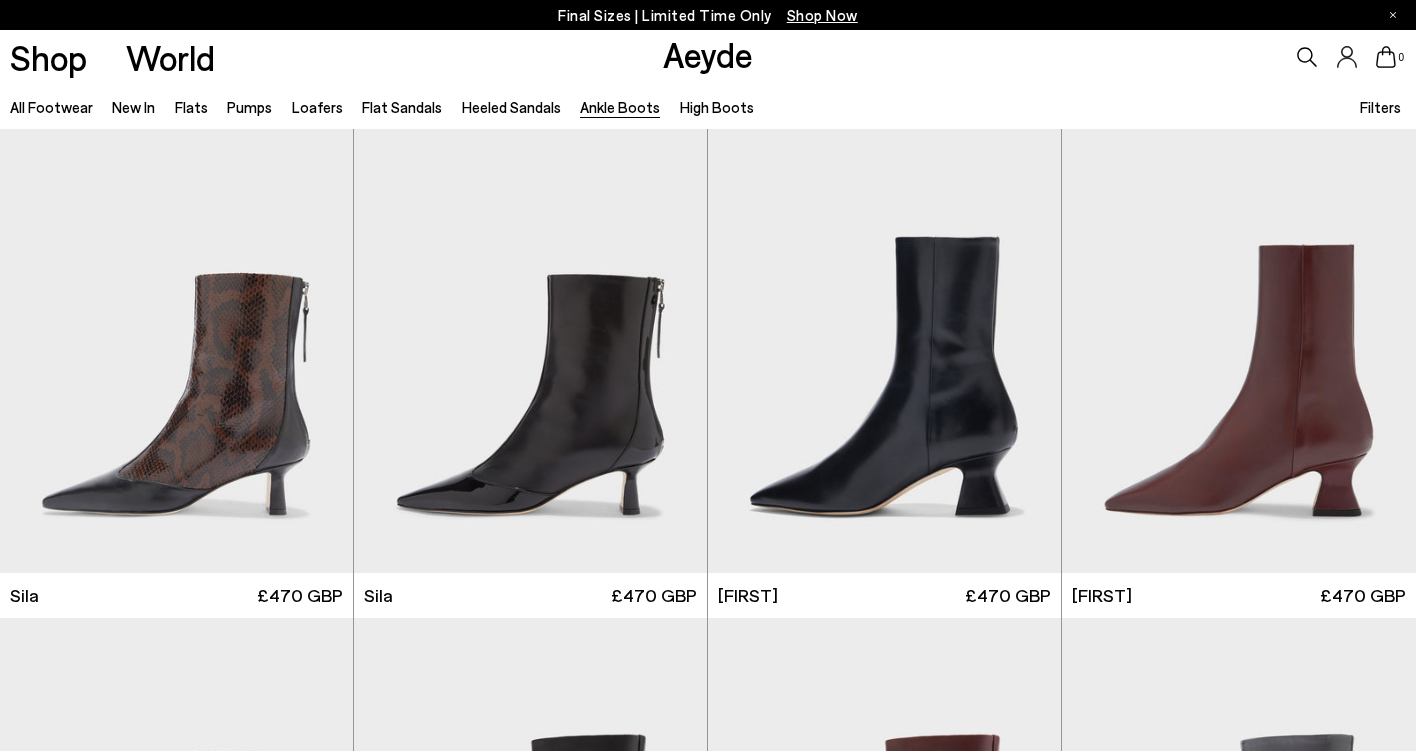 scroll, scrollTop: 0, scrollLeft: 0, axis: both 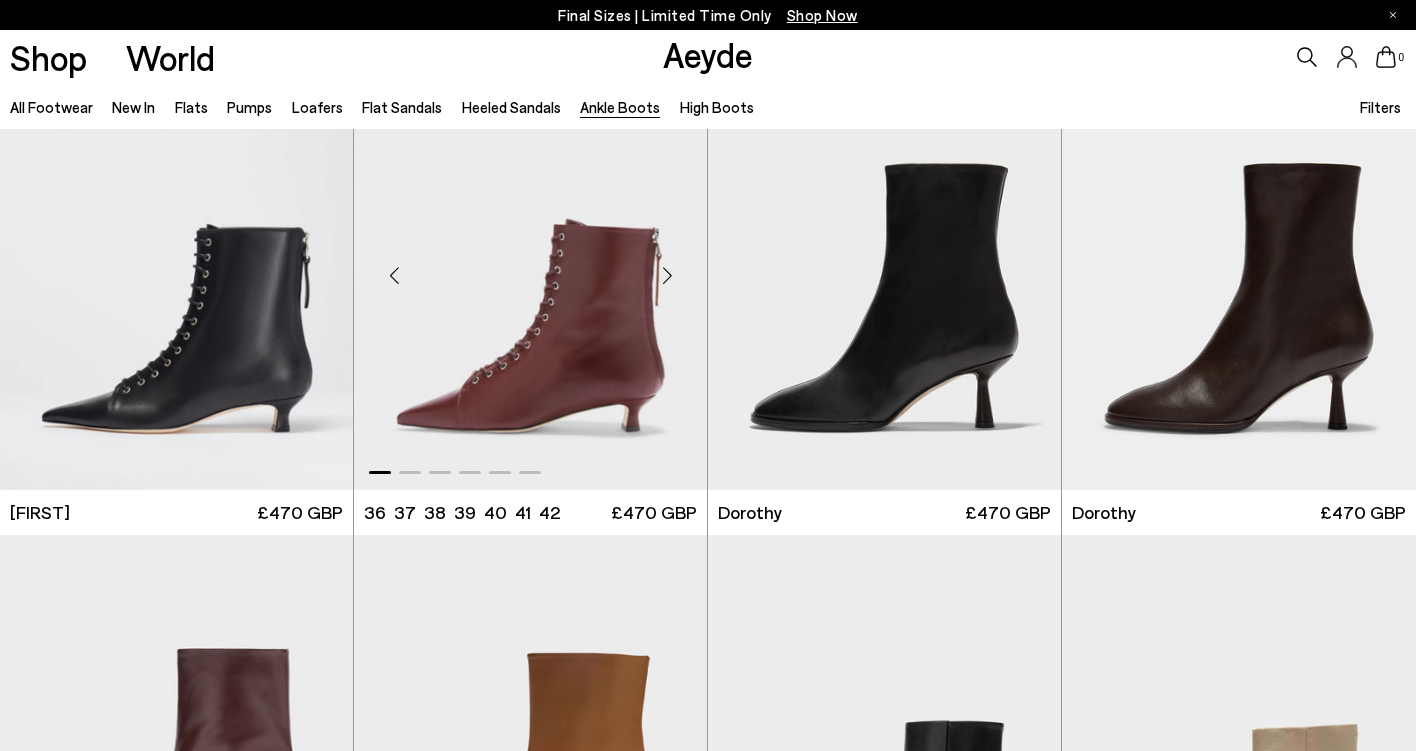click at bounding box center (530, 268) 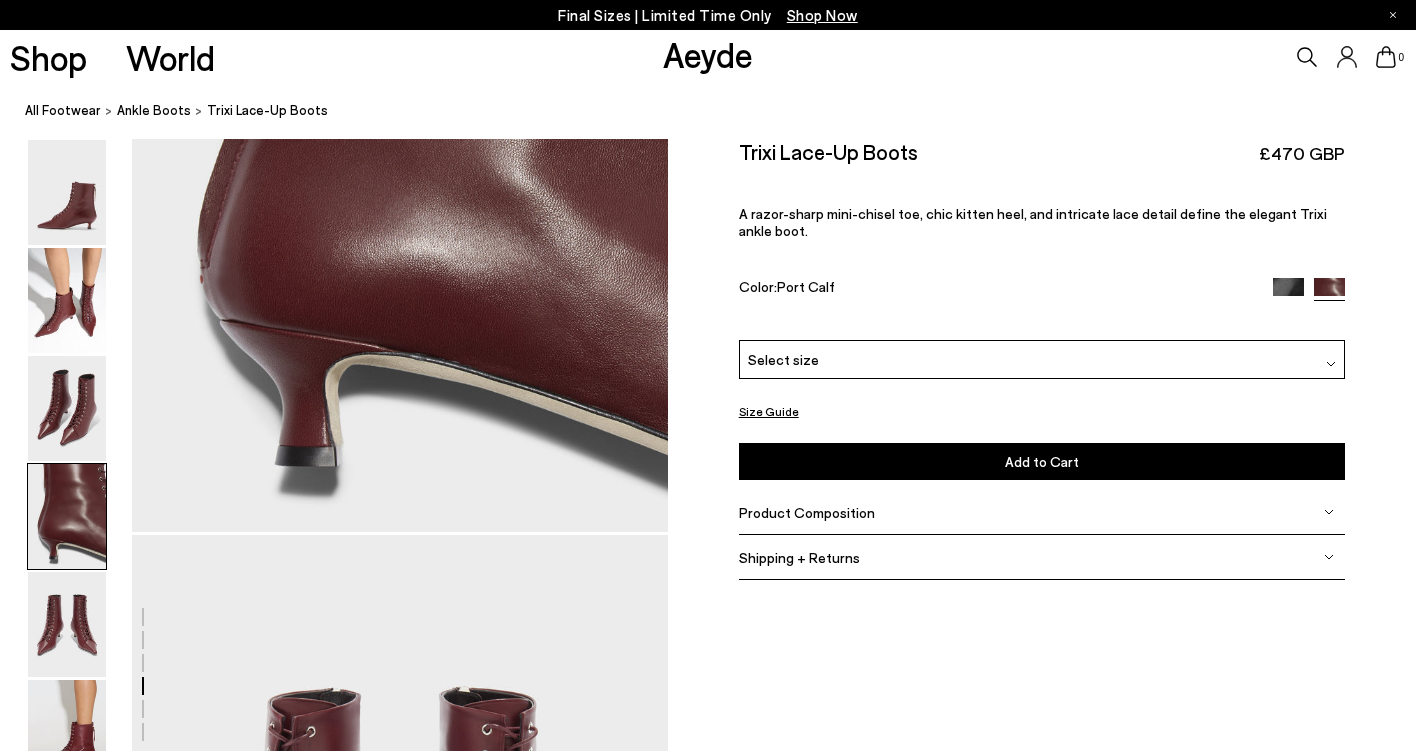 scroll, scrollTop: 2448, scrollLeft: 0, axis: vertical 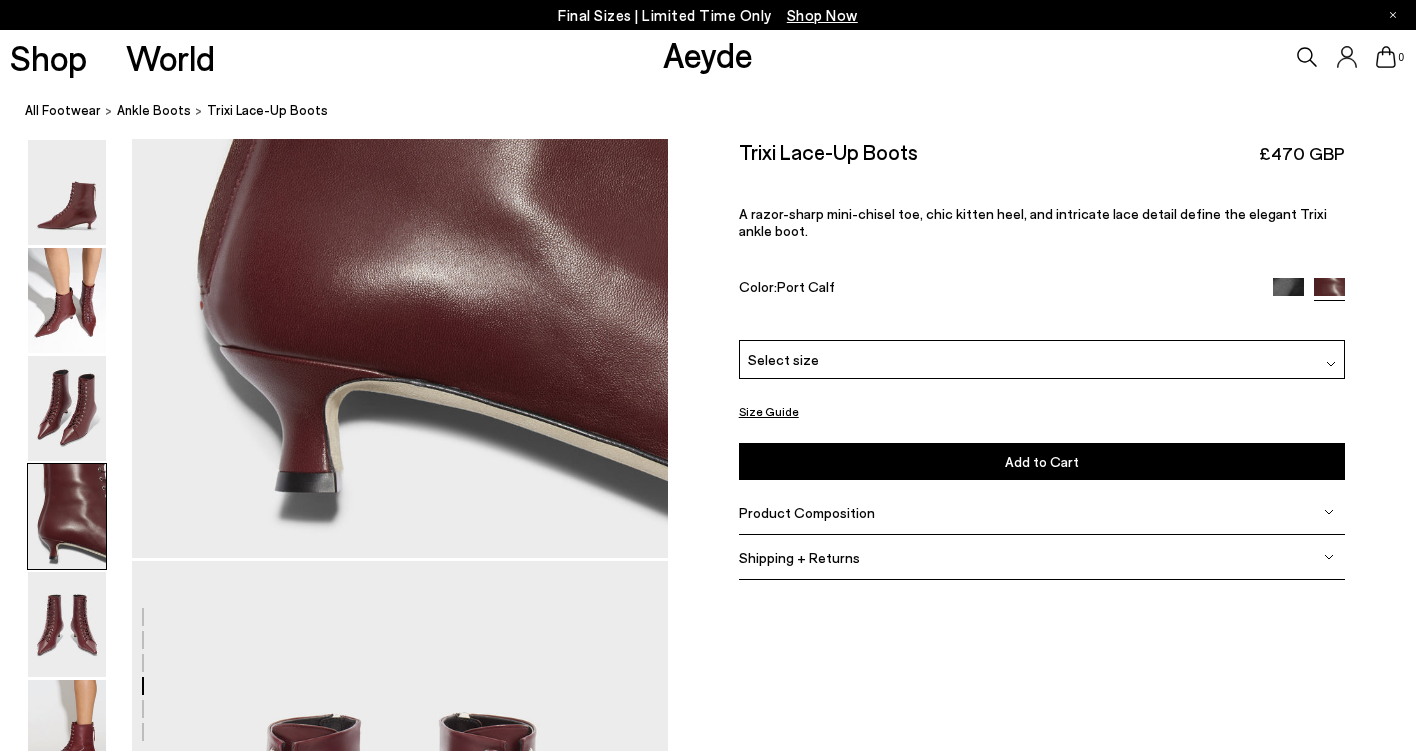 click on "Select size" at bounding box center (1042, 359) 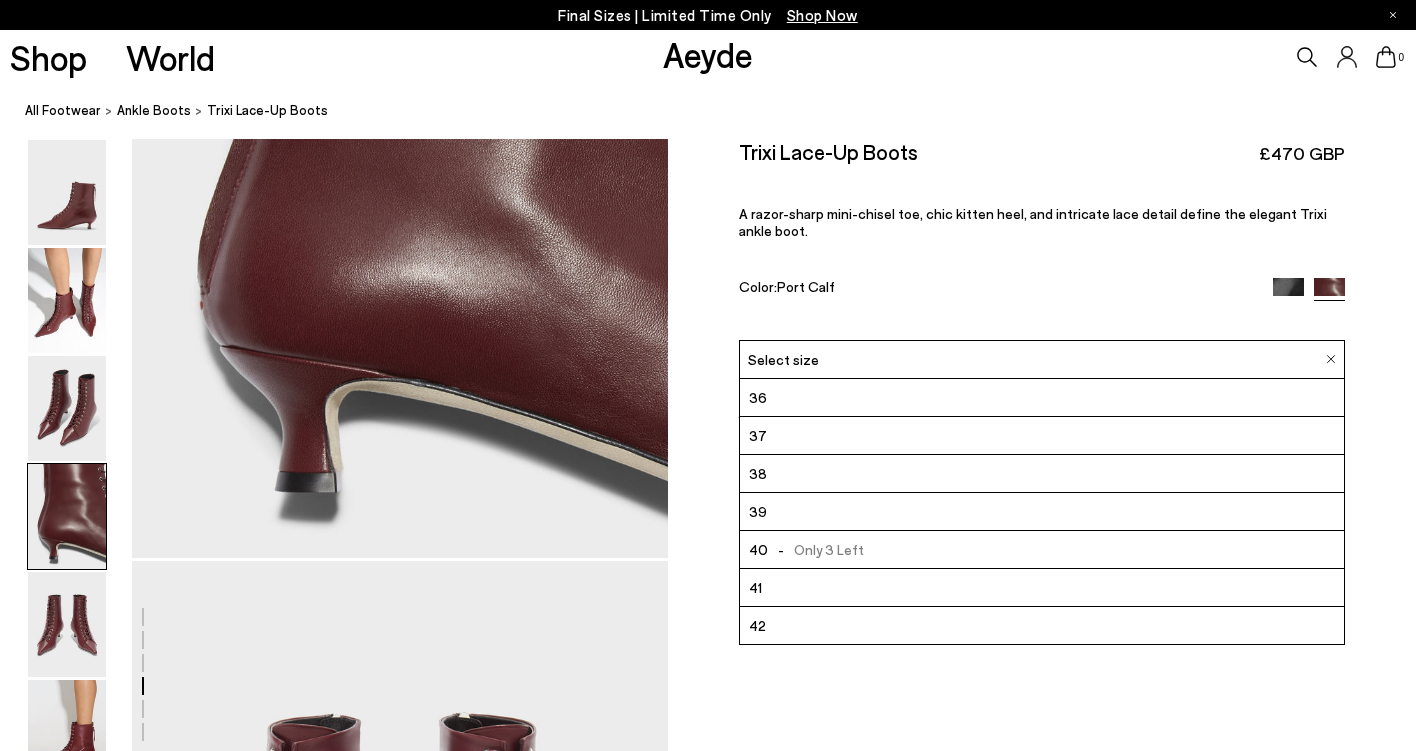 click on "Color:  Port Calf" at bounding box center [996, 289] 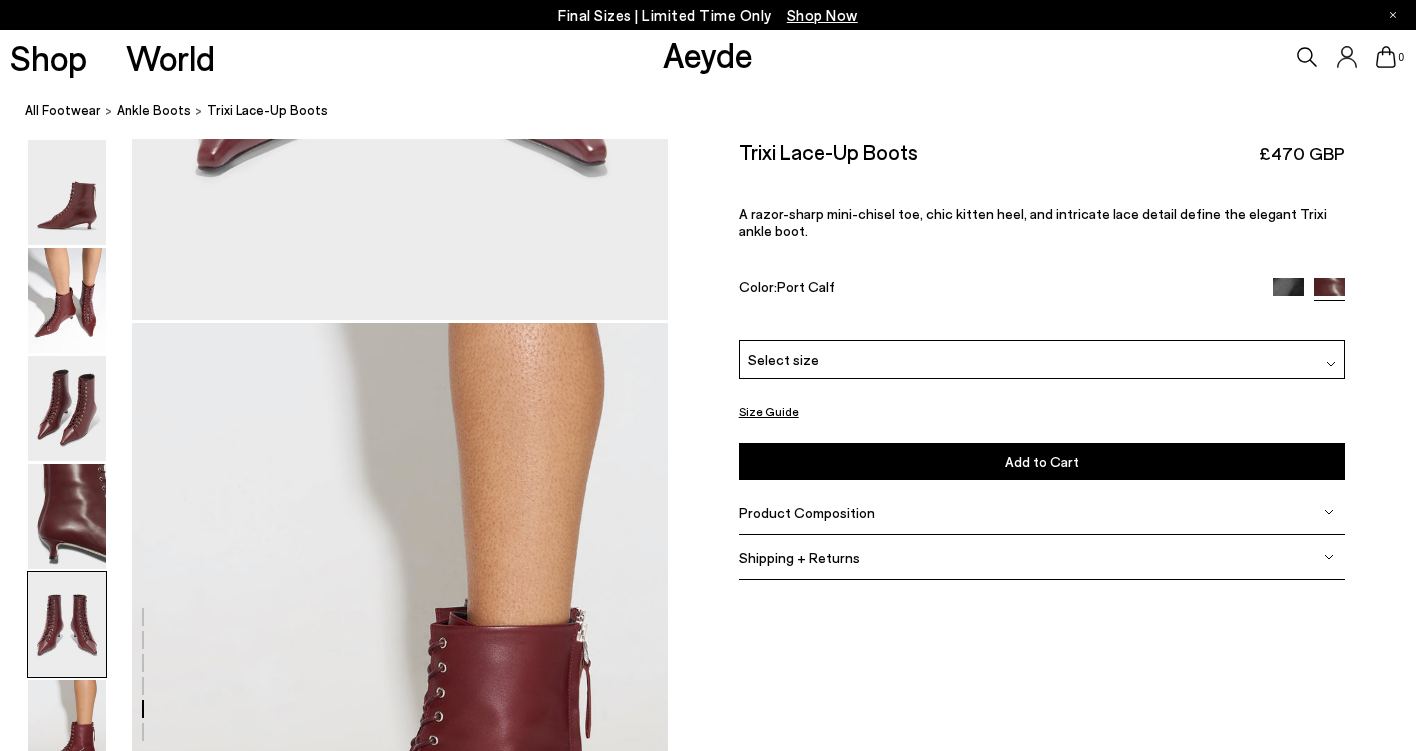 scroll, scrollTop: 3431, scrollLeft: 0, axis: vertical 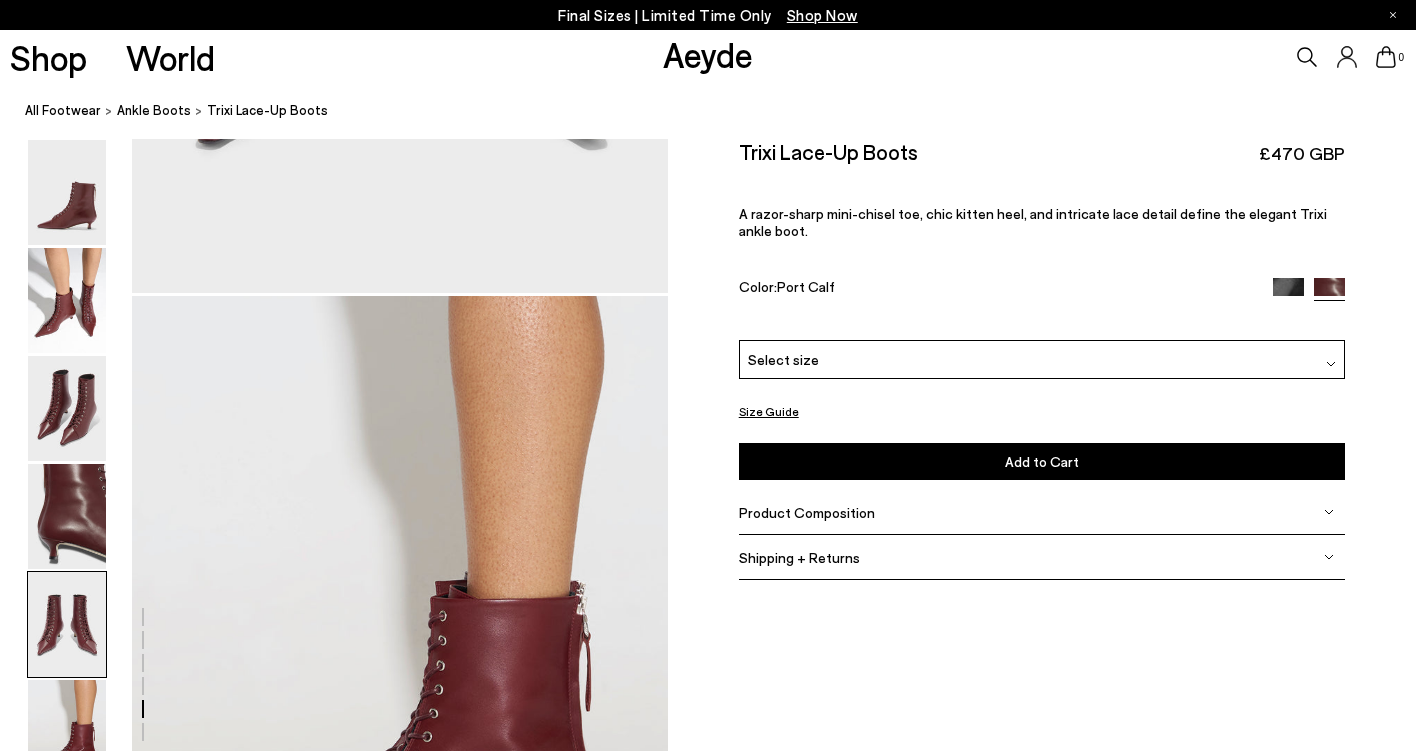 click at bounding box center [1288, 293] 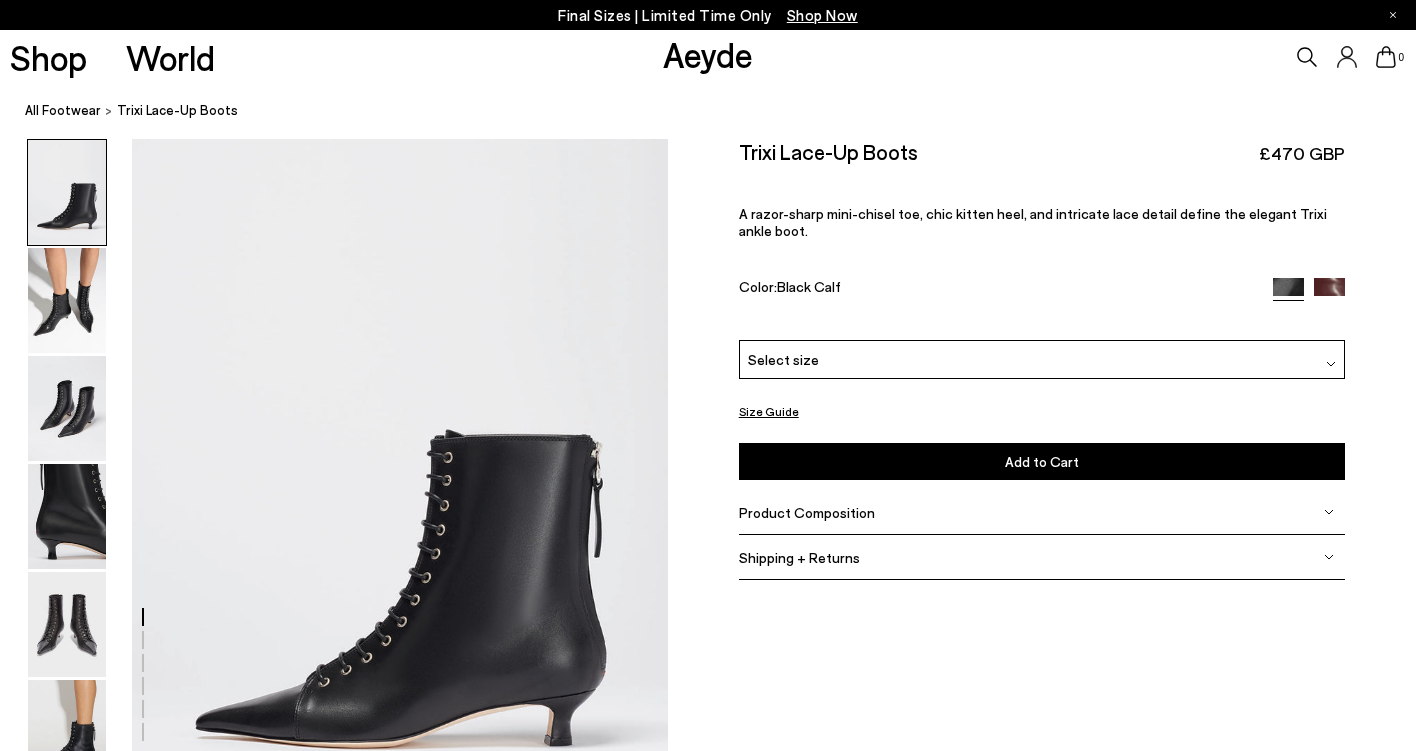 scroll, scrollTop: 0, scrollLeft: 0, axis: both 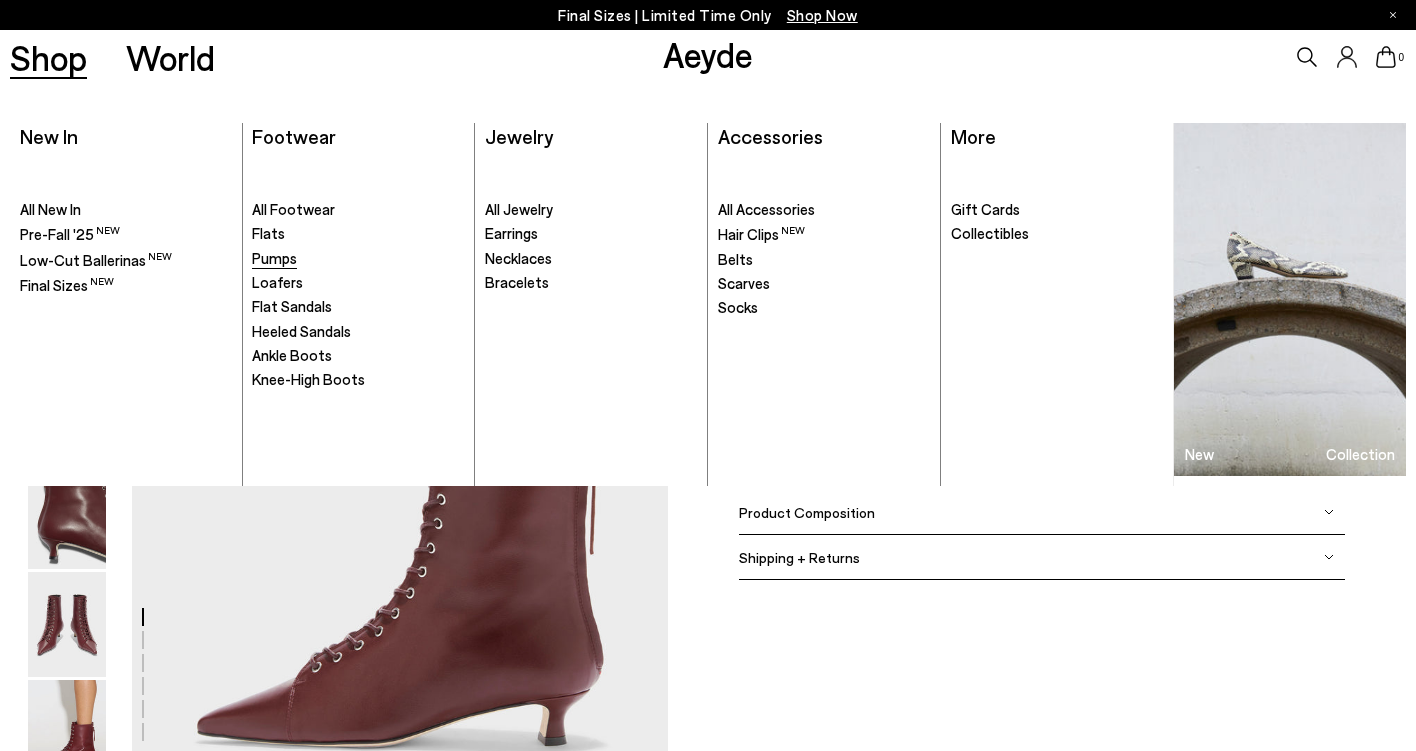 click on "Pumps" at bounding box center [274, 258] 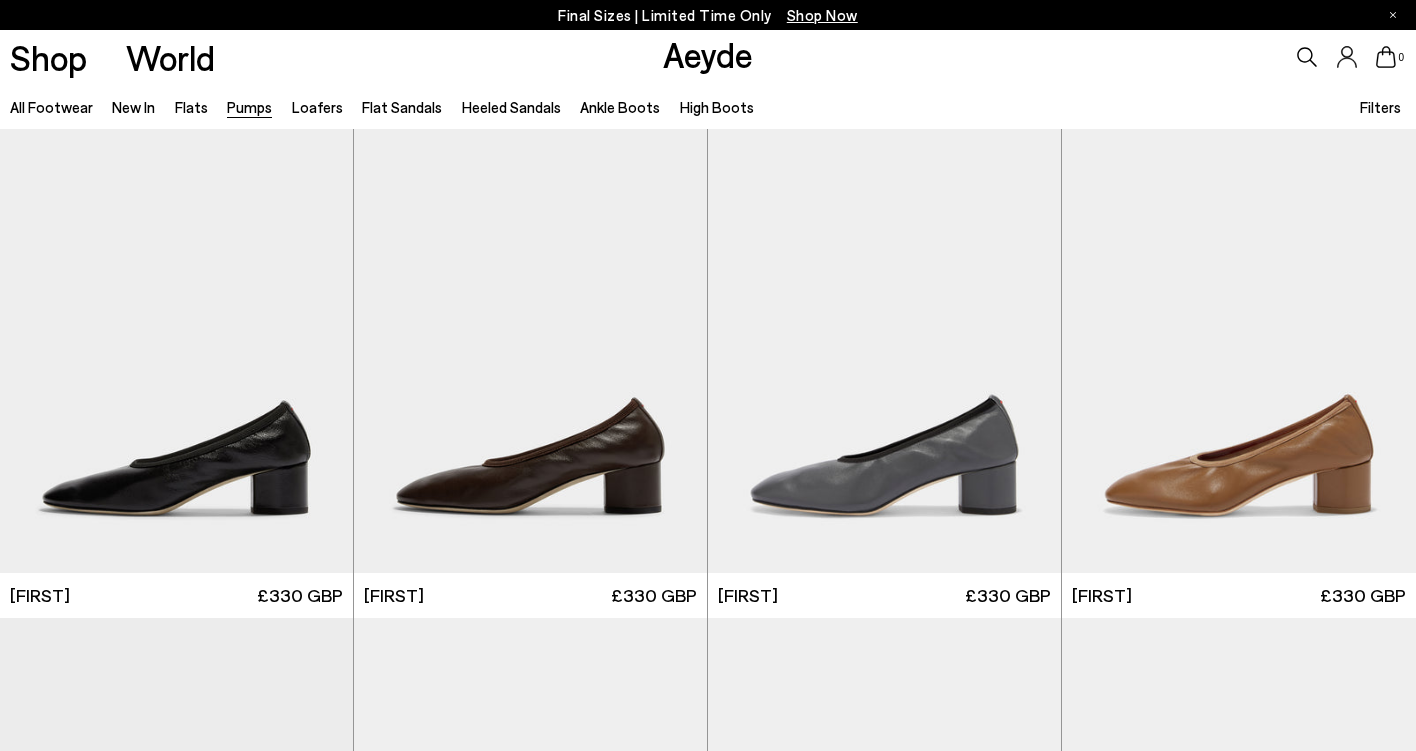 scroll, scrollTop: 0, scrollLeft: 0, axis: both 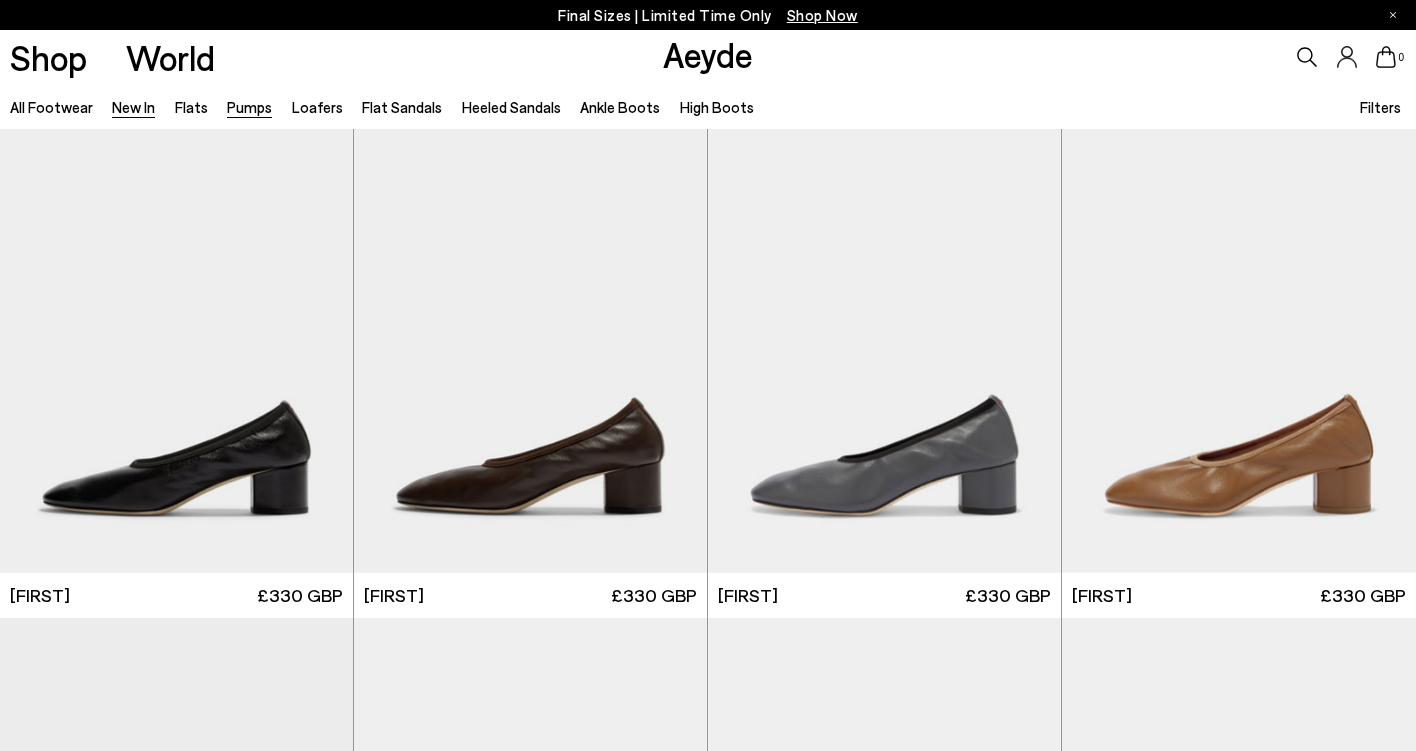 click on "New In" at bounding box center [133, 107] 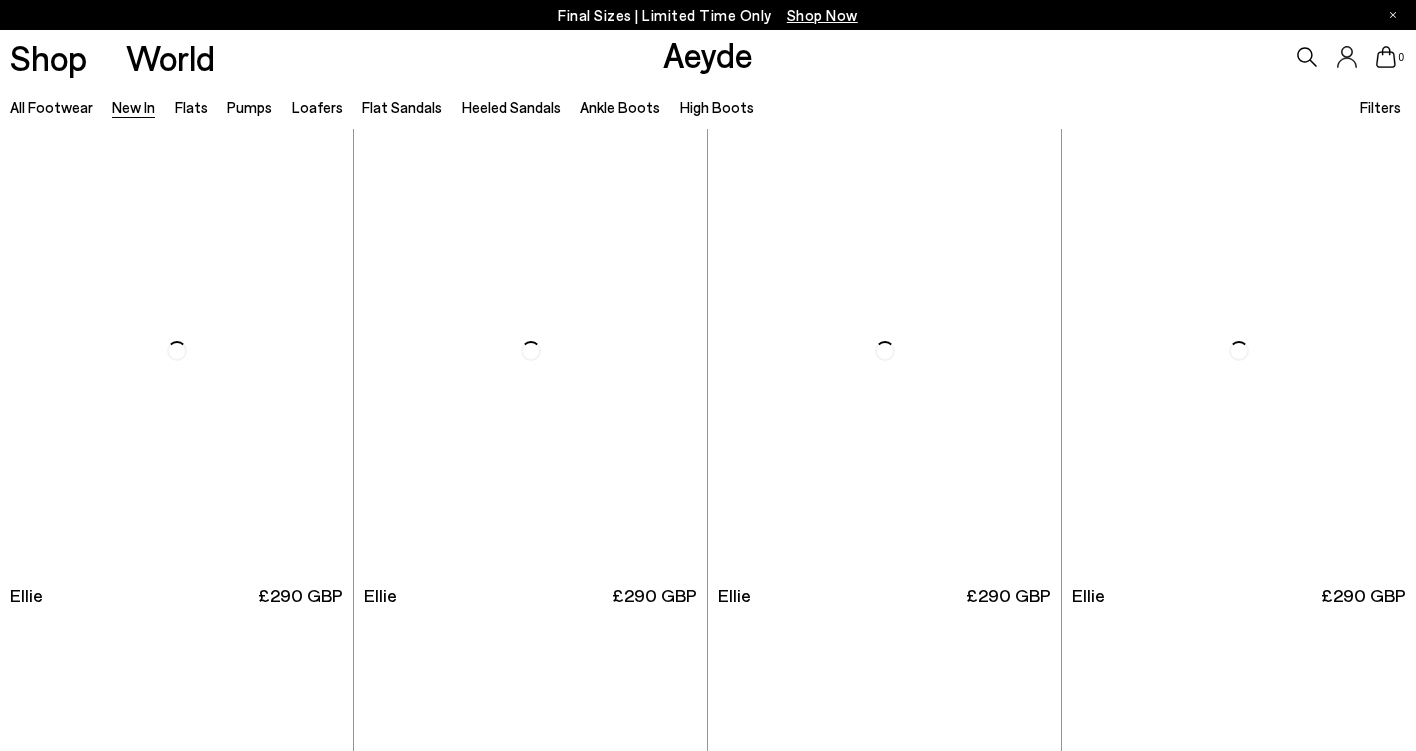 scroll, scrollTop: 0, scrollLeft: 0, axis: both 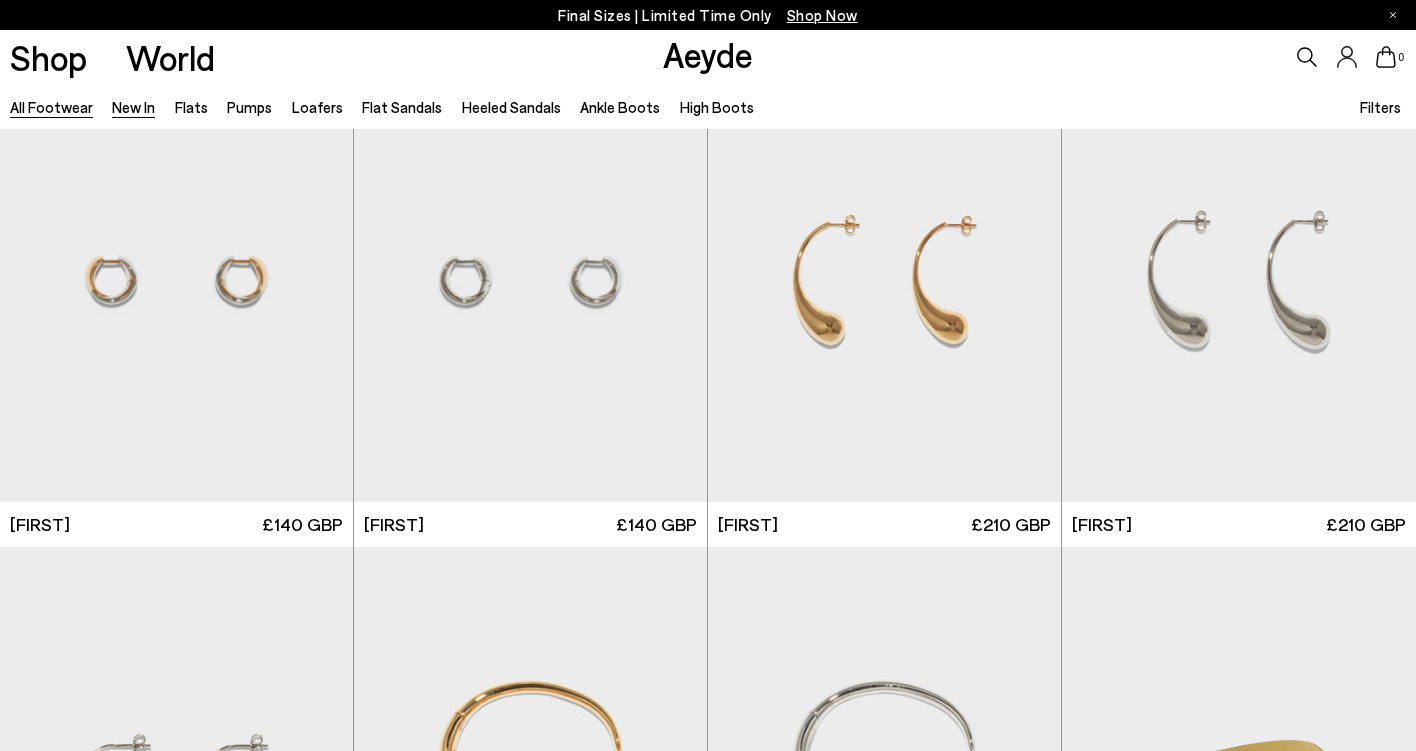 click on "All Footwear" at bounding box center (51, 107) 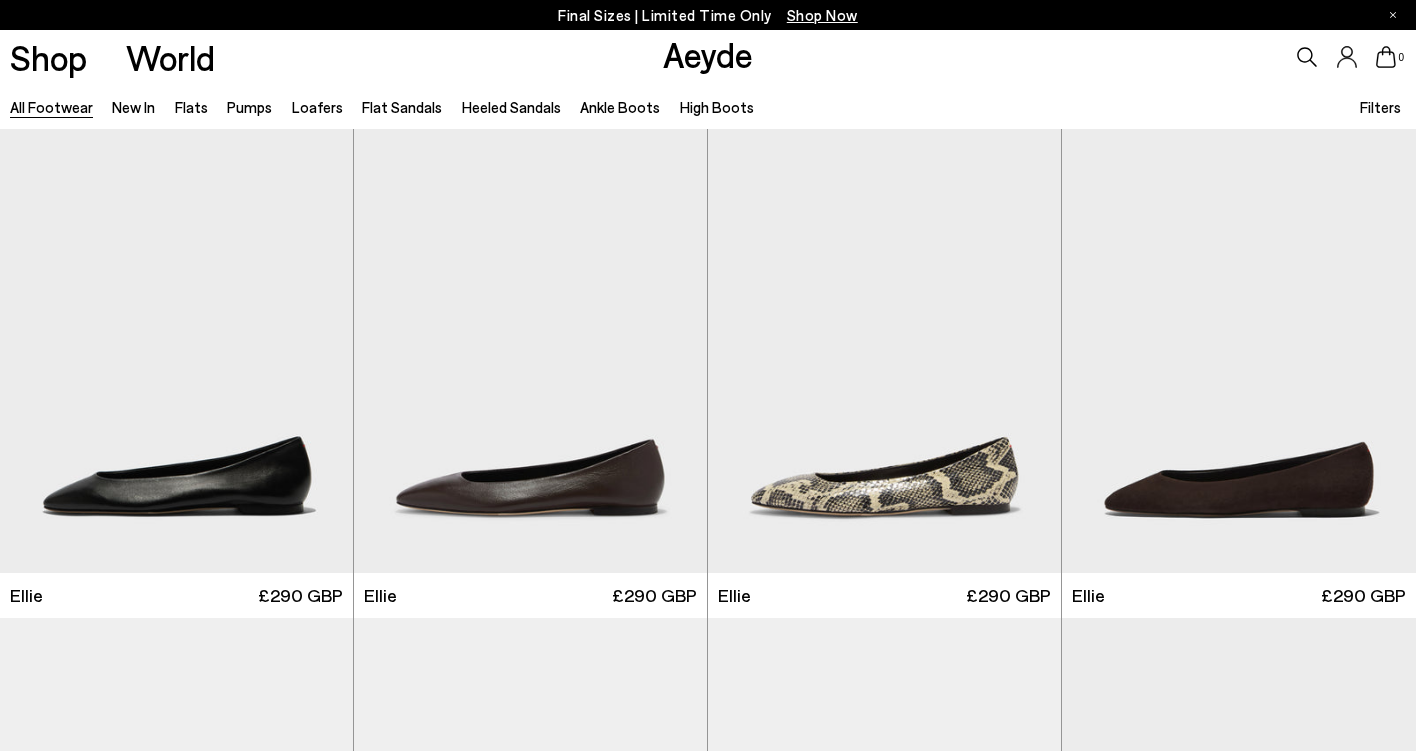 scroll, scrollTop: 0, scrollLeft: 0, axis: both 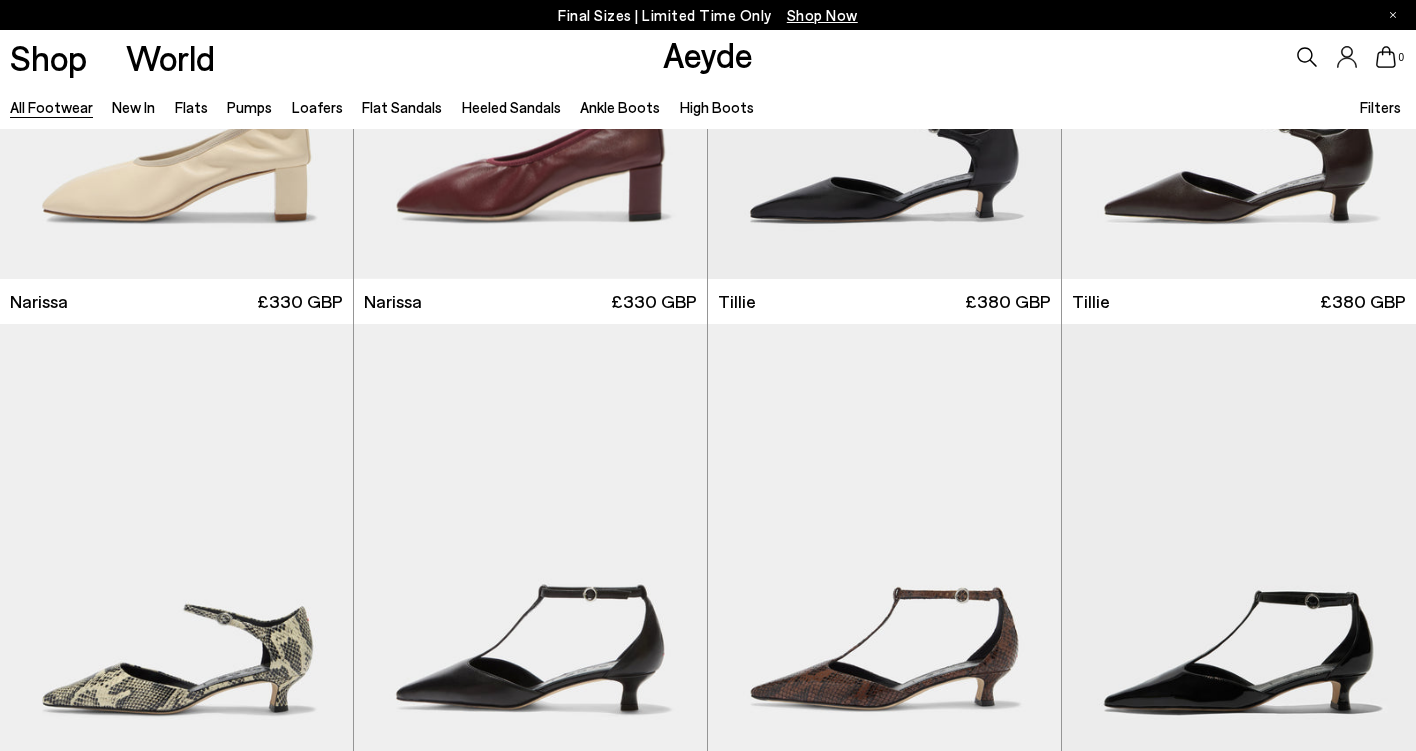 click 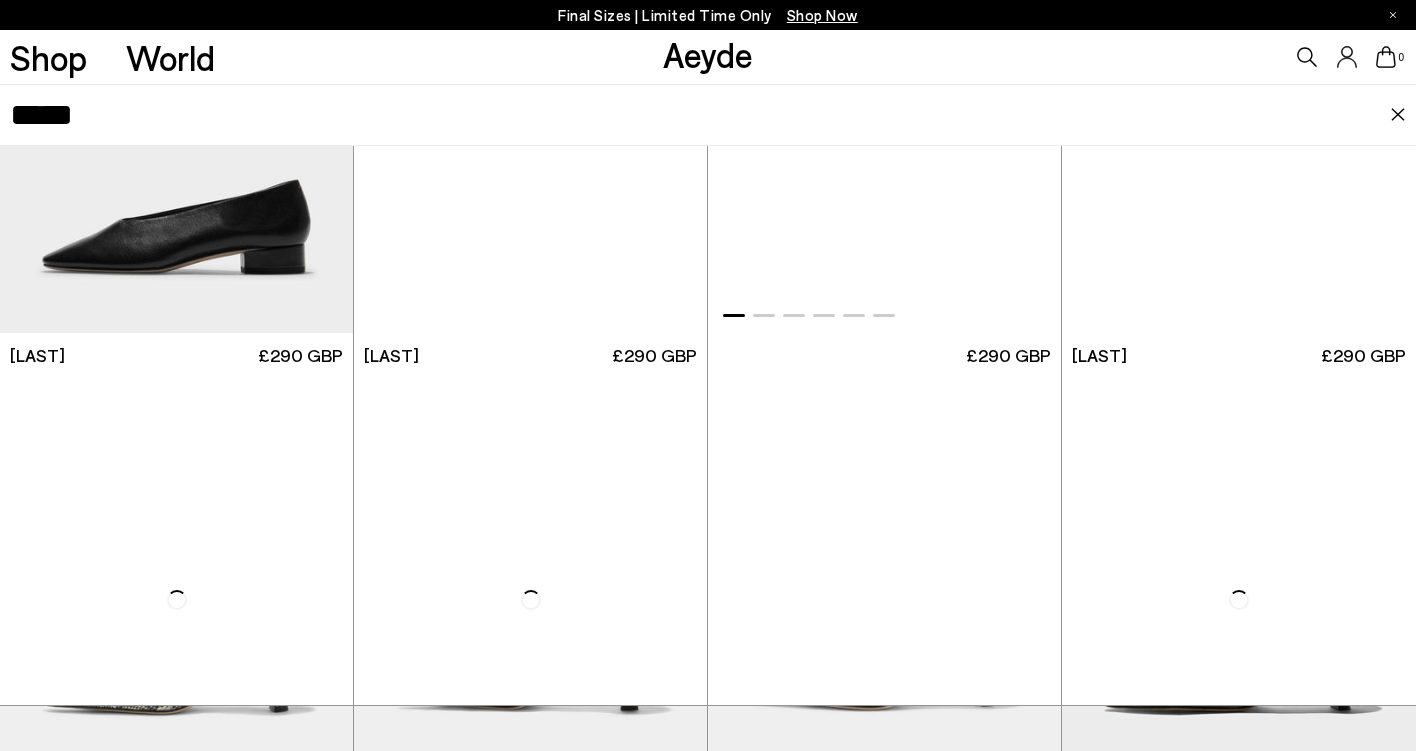 scroll, scrollTop: 541, scrollLeft: 0, axis: vertical 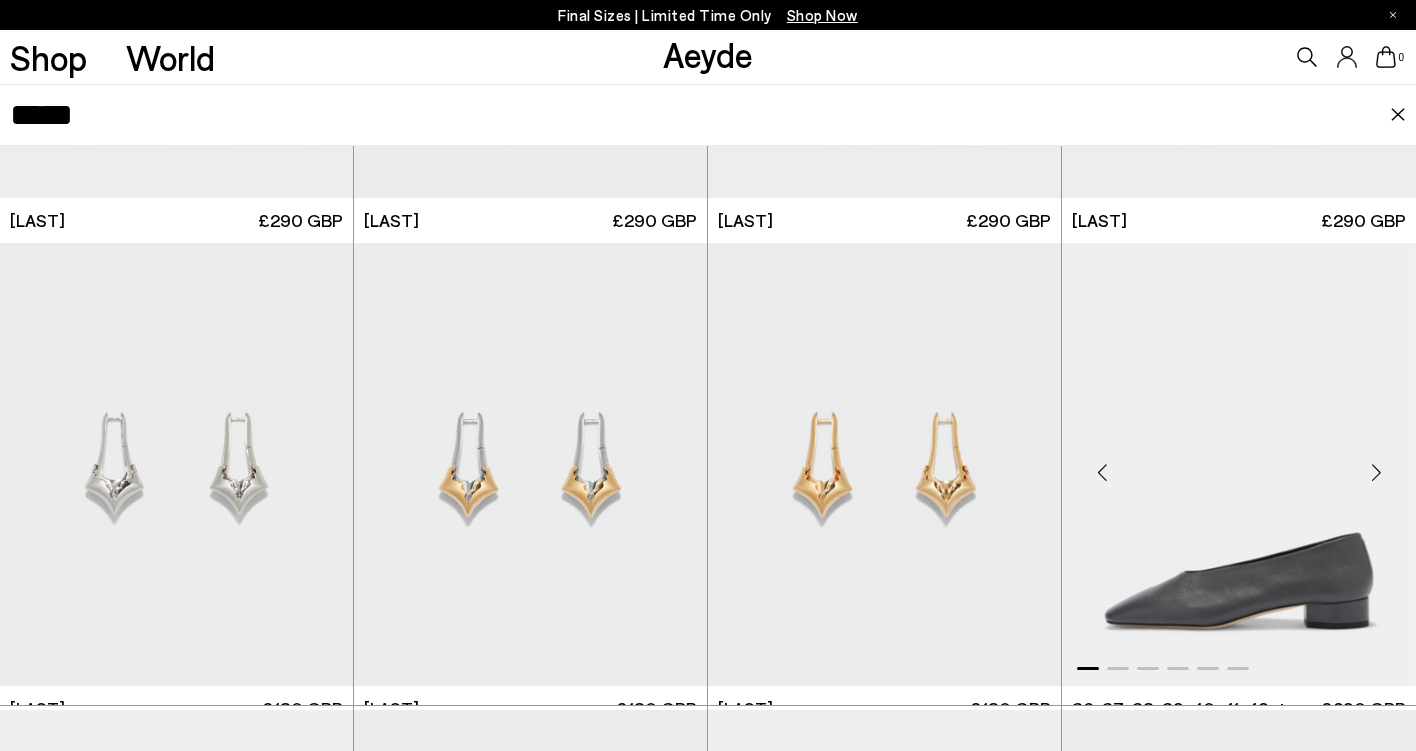type on "*****" 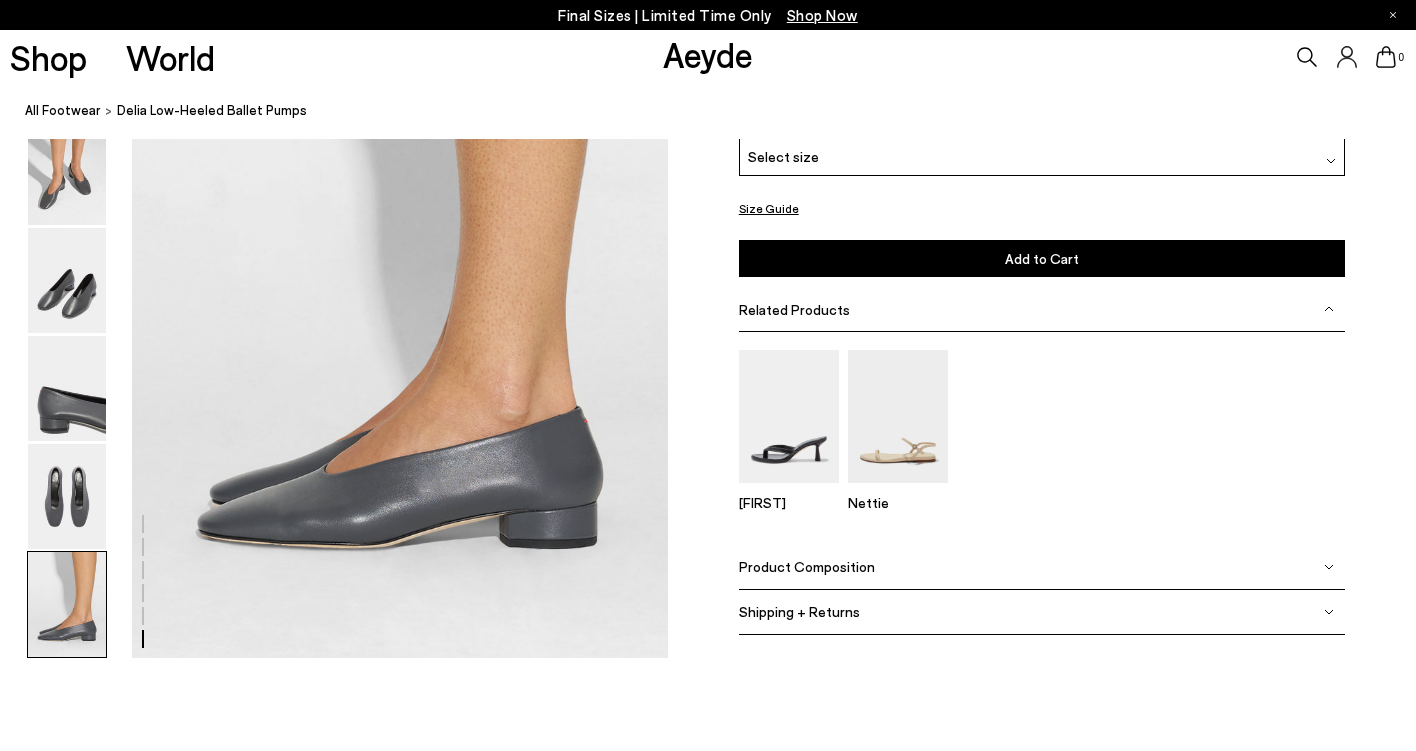 scroll, scrollTop: 3732, scrollLeft: 0, axis: vertical 